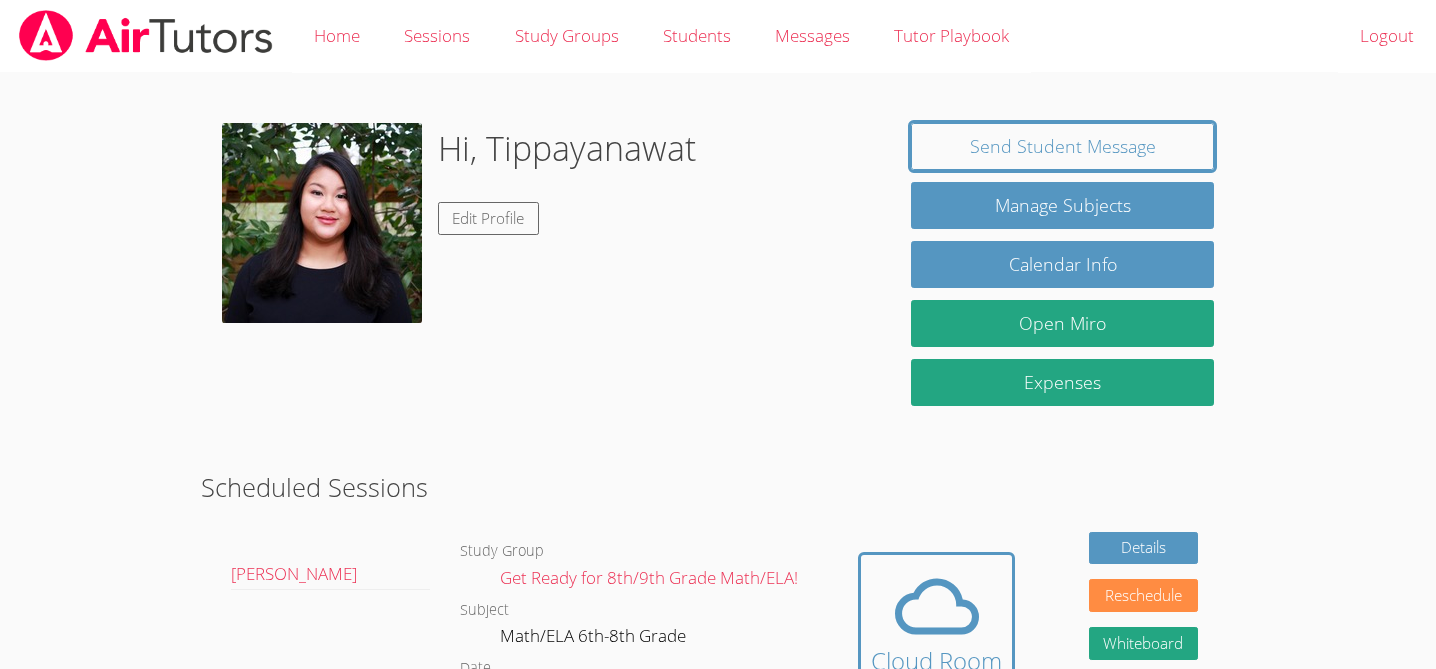 scroll, scrollTop: 442, scrollLeft: 0, axis: vertical 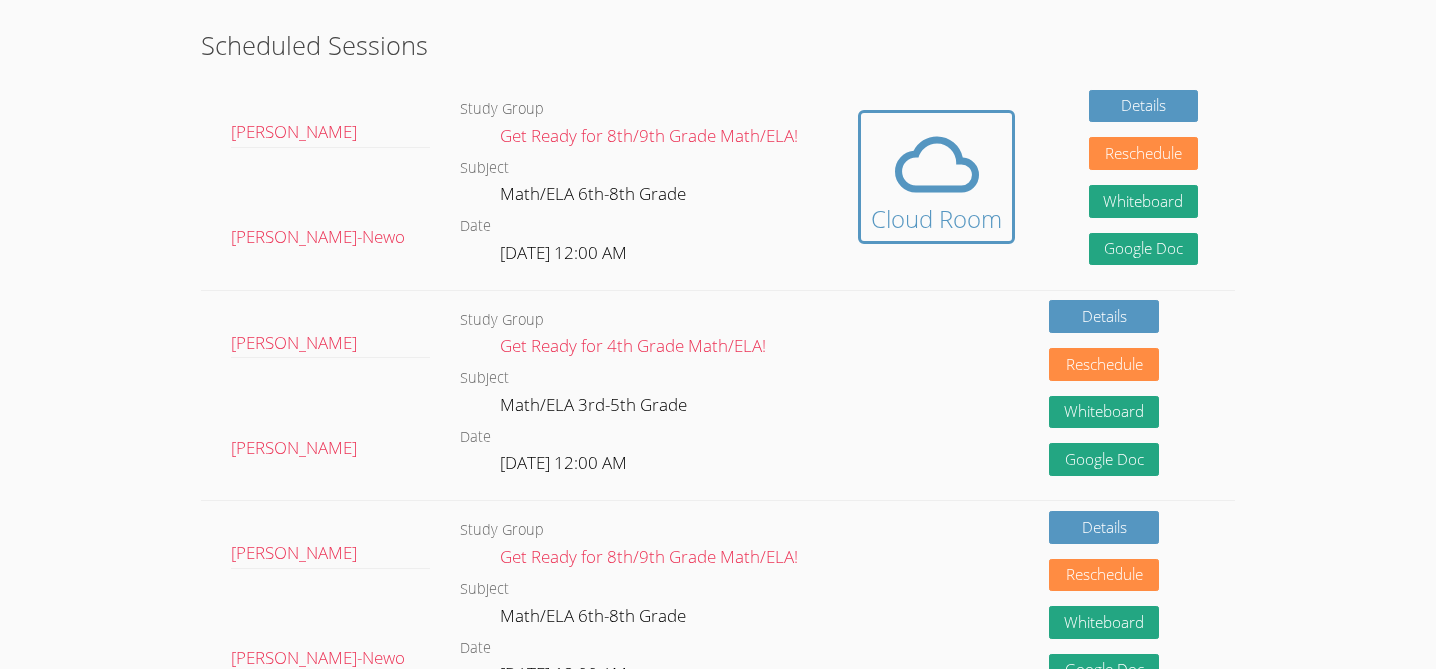 click on "Lauren Cruz-Beppu Kolt Sanborn-Newo" at bounding box center [330, 185] 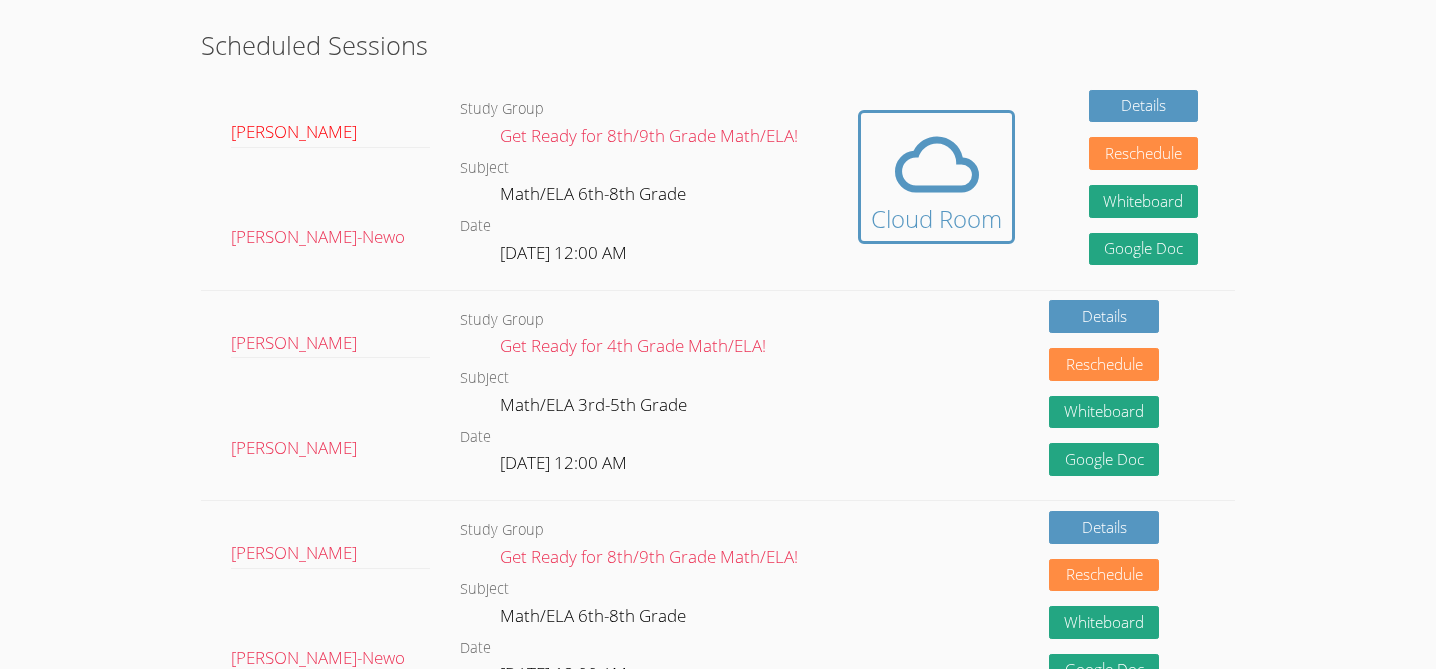 click on "[PERSON_NAME]" at bounding box center (294, 131) 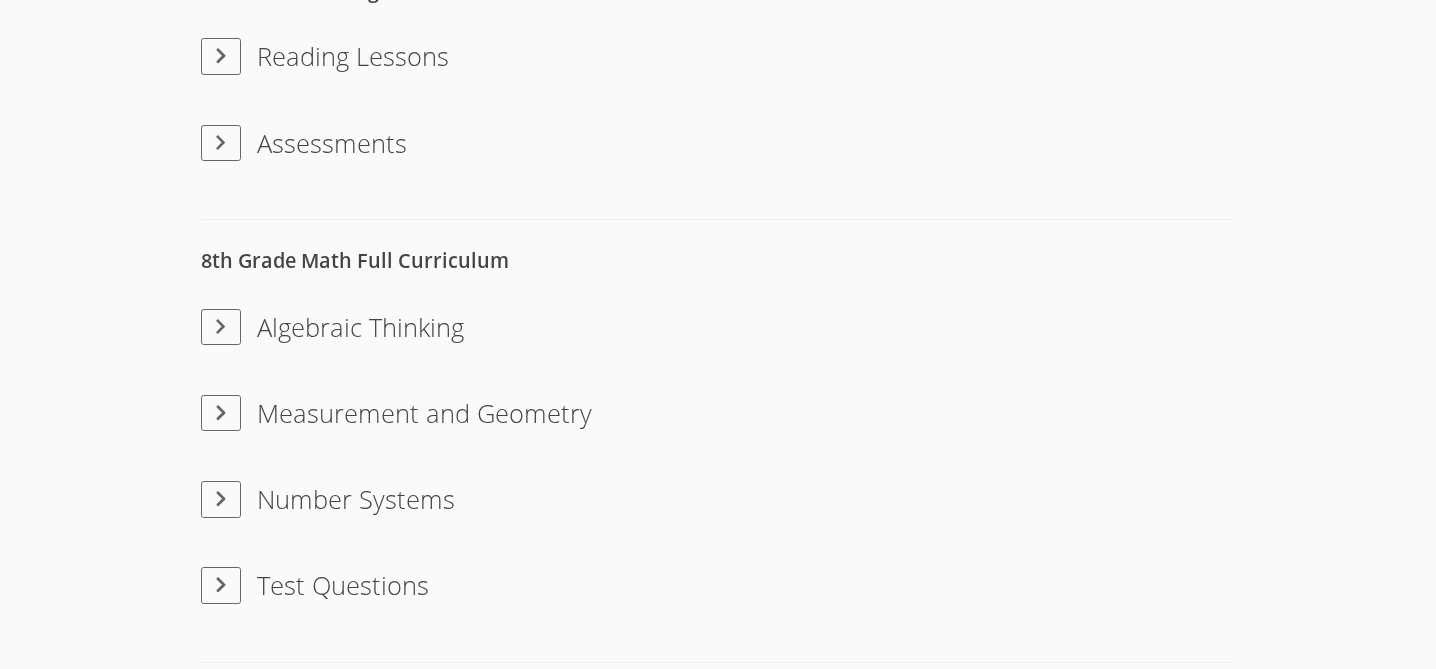 scroll, scrollTop: 2947, scrollLeft: 0, axis: vertical 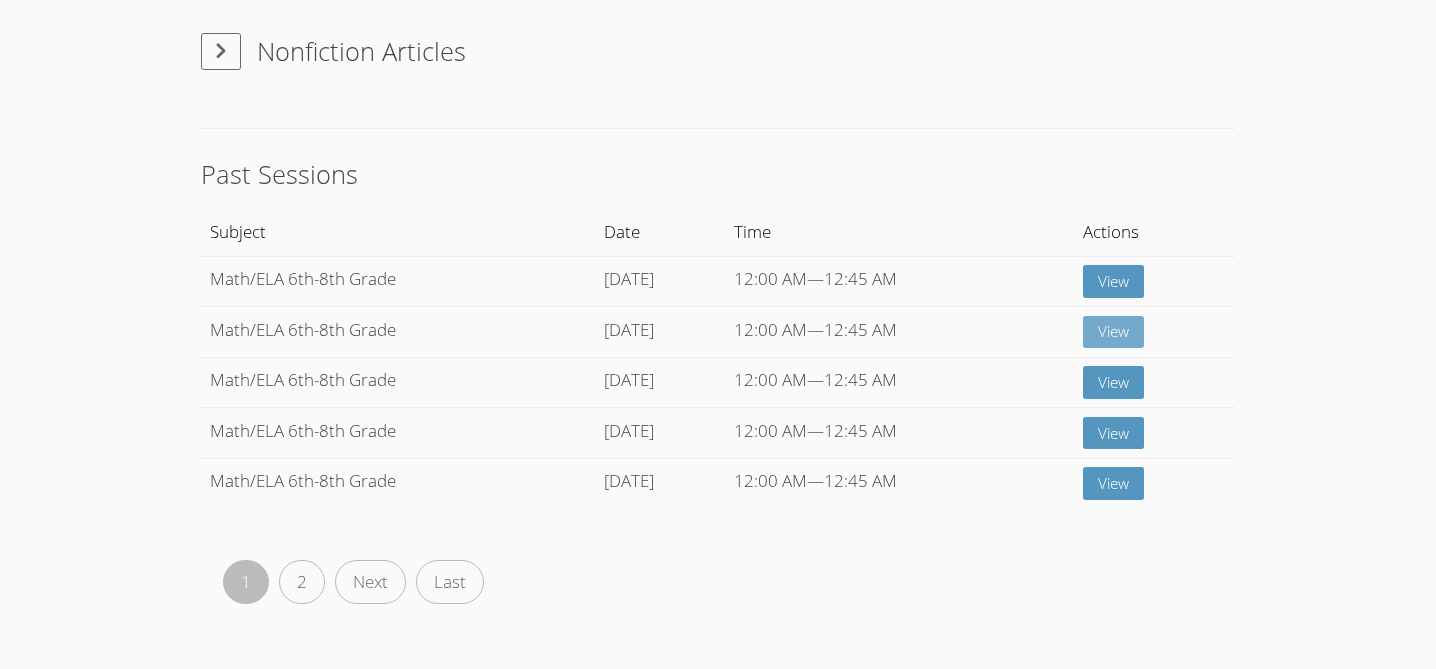 click on "View" at bounding box center [1113, 332] 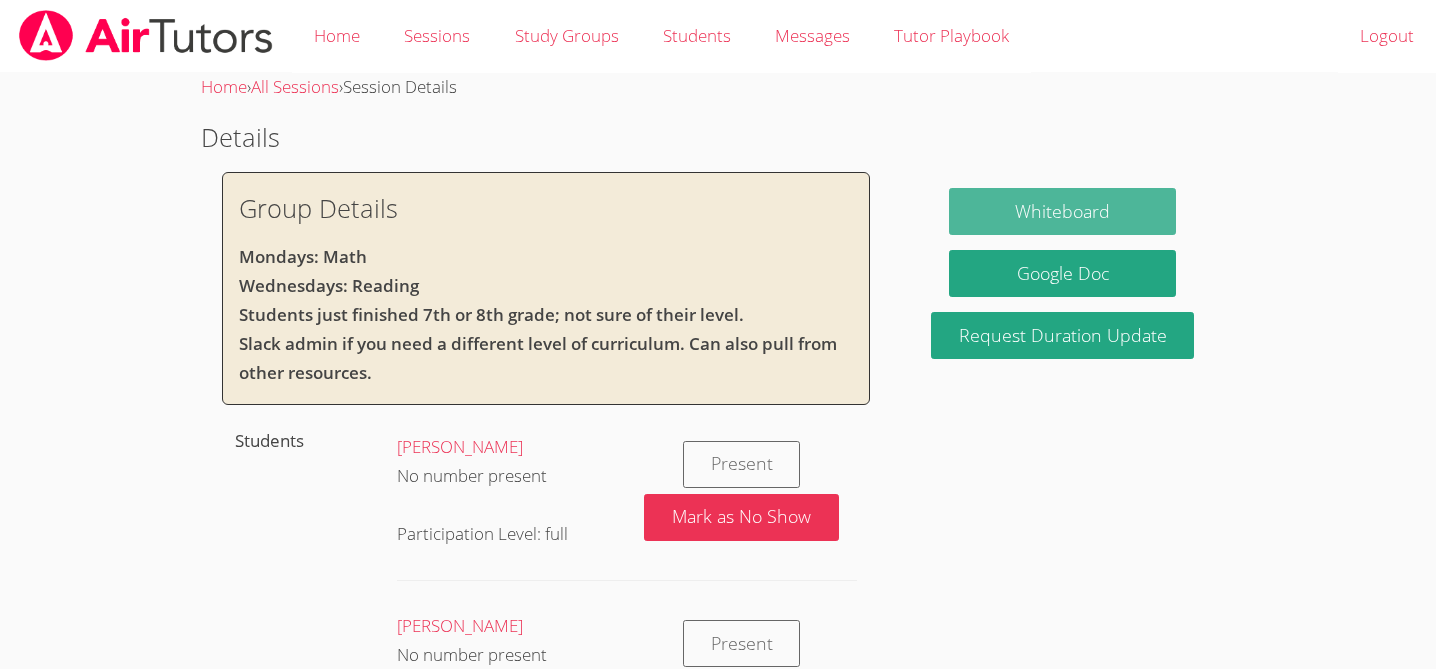 click on "Whiteboard" at bounding box center [1062, 211] 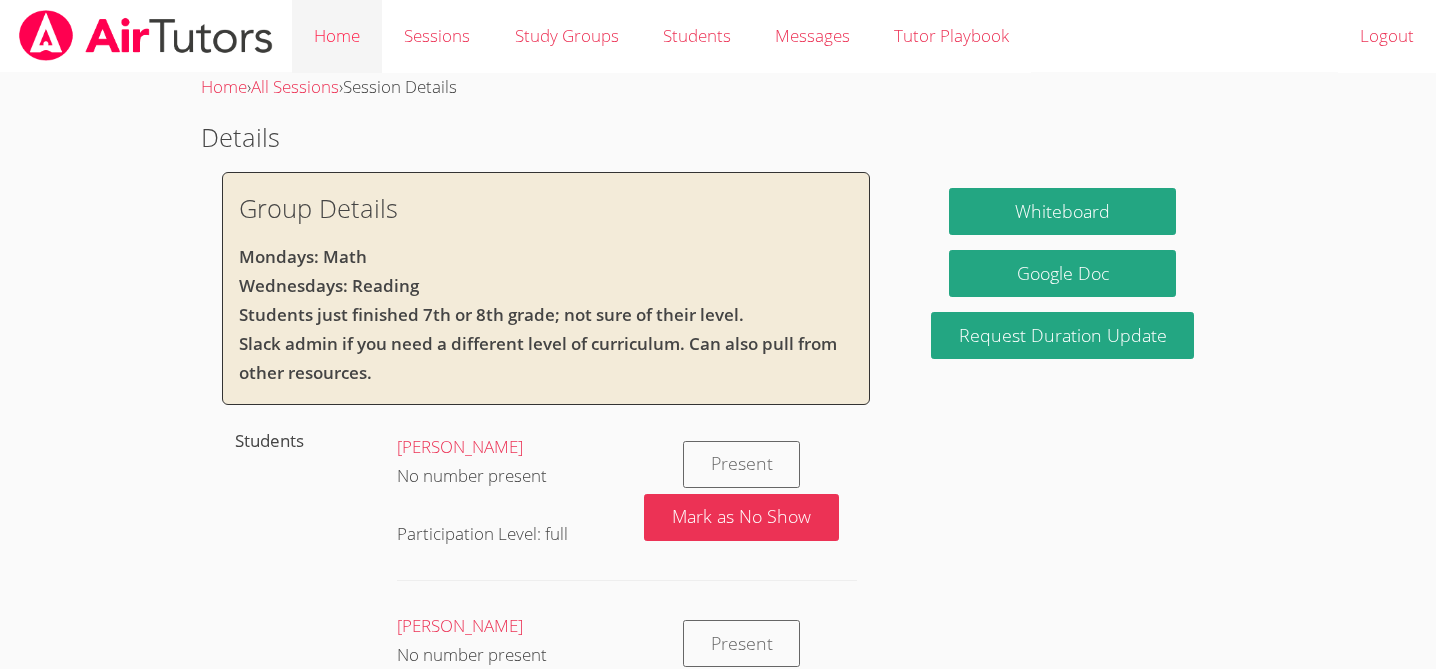 click on "Home" at bounding box center (337, 36) 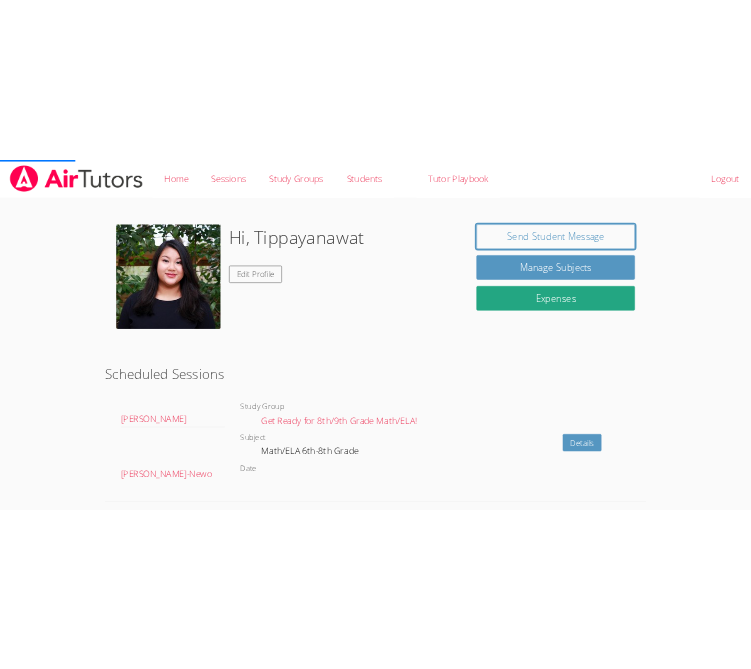 scroll, scrollTop: 416, scrollLeft: 0, axis: vertical 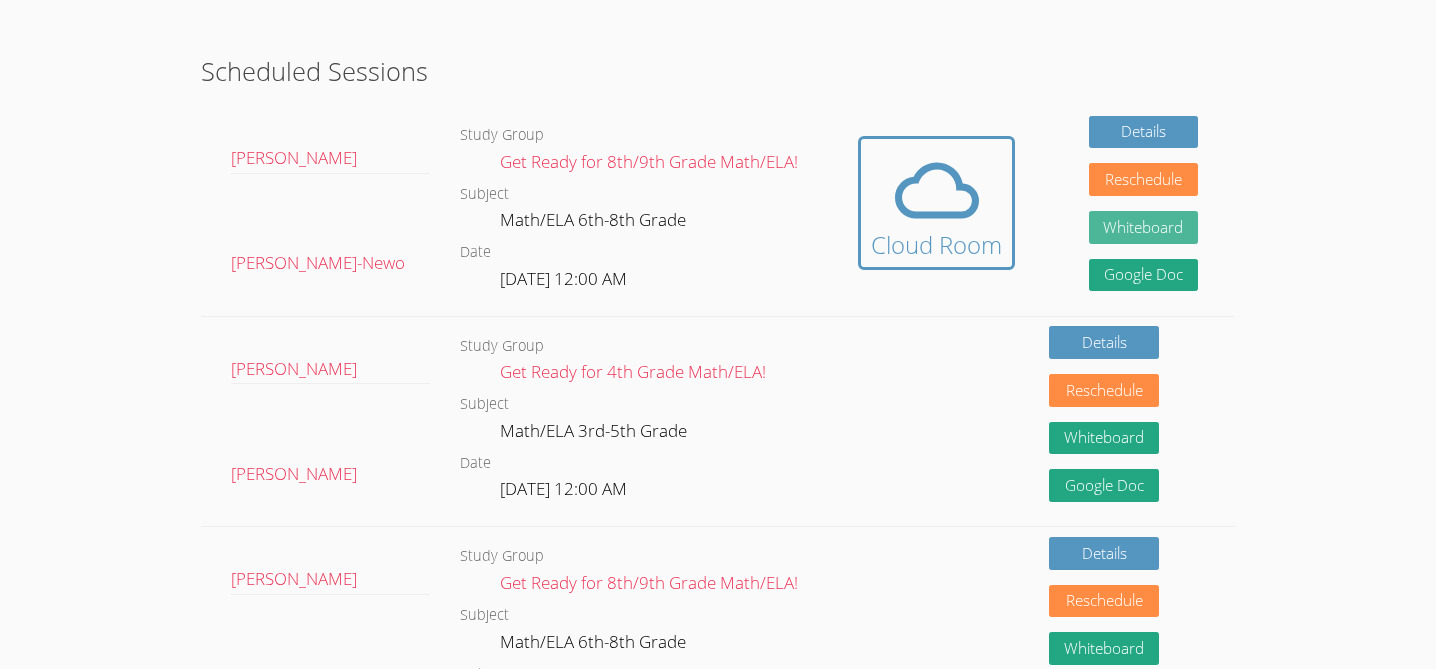 click on "Whiteboard" at bounding box center (1144, 227) 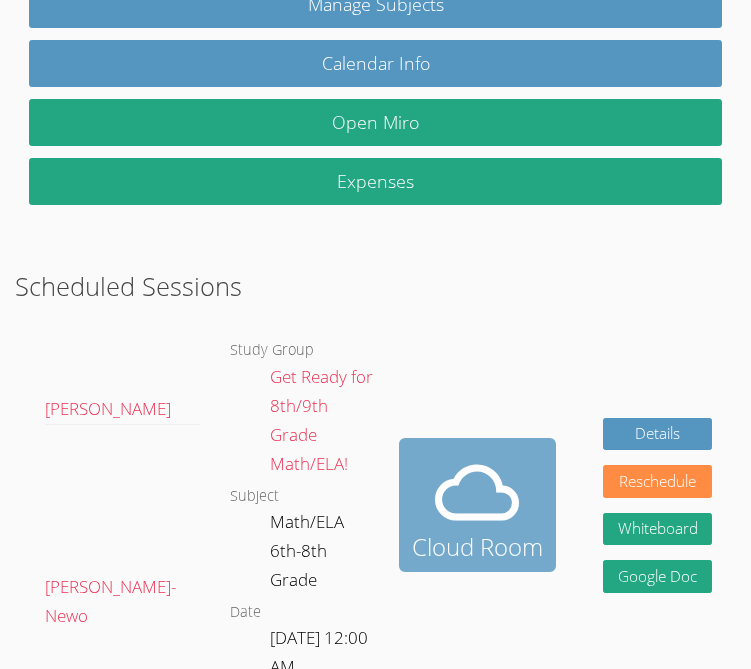 click on "Cloud Room" at bounding box center (477, 505) 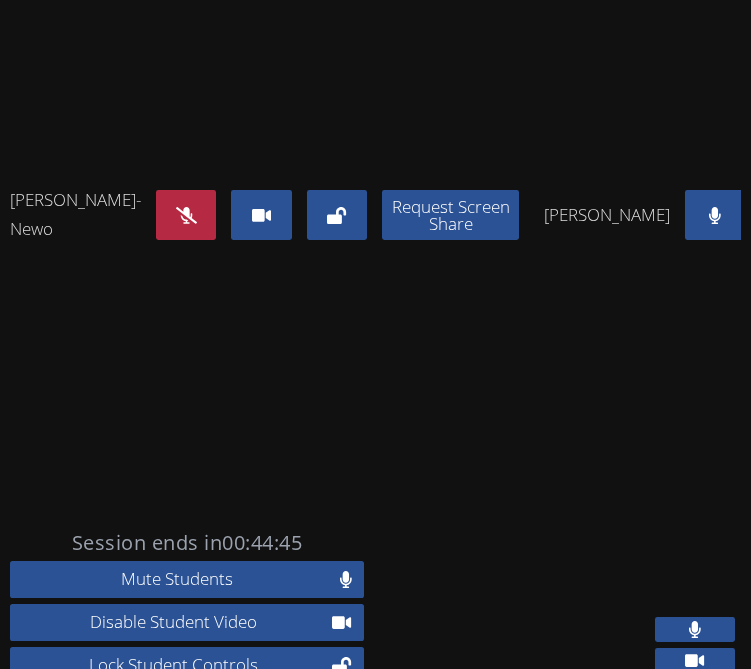 scroll, scrollTop: 74, scrollLeft: 0, axis: vertical 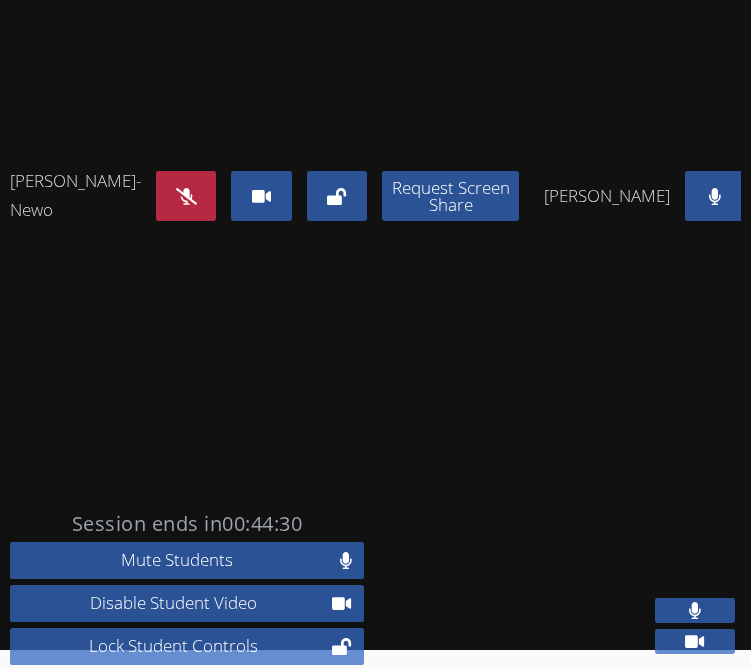 click 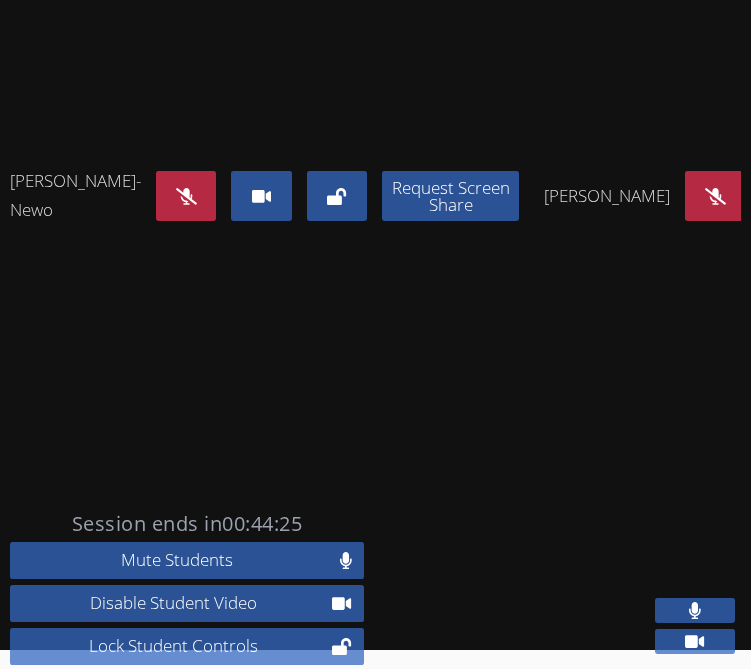click at bounding box center [715, 196] 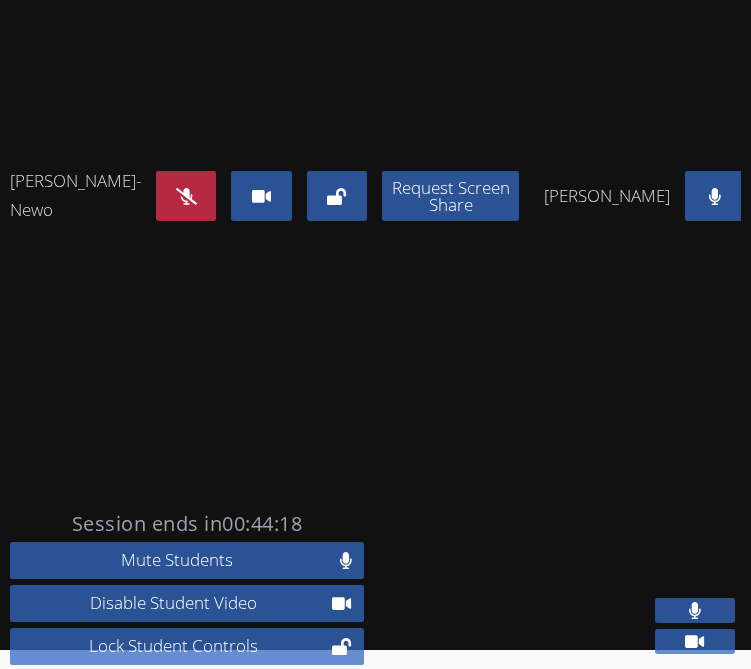 click at bounding box center [715, 196] 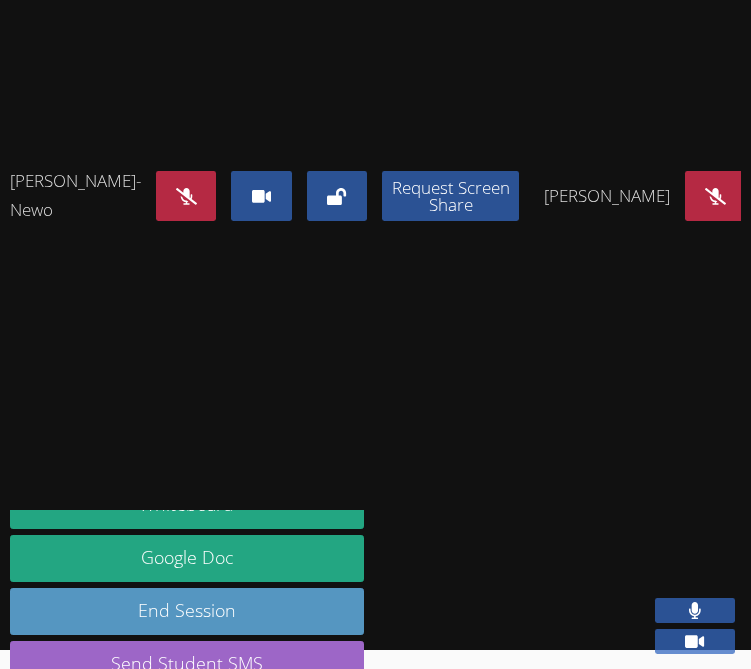 scroll, scrollTop: 721, scrollLeft: 0, axis: vertical 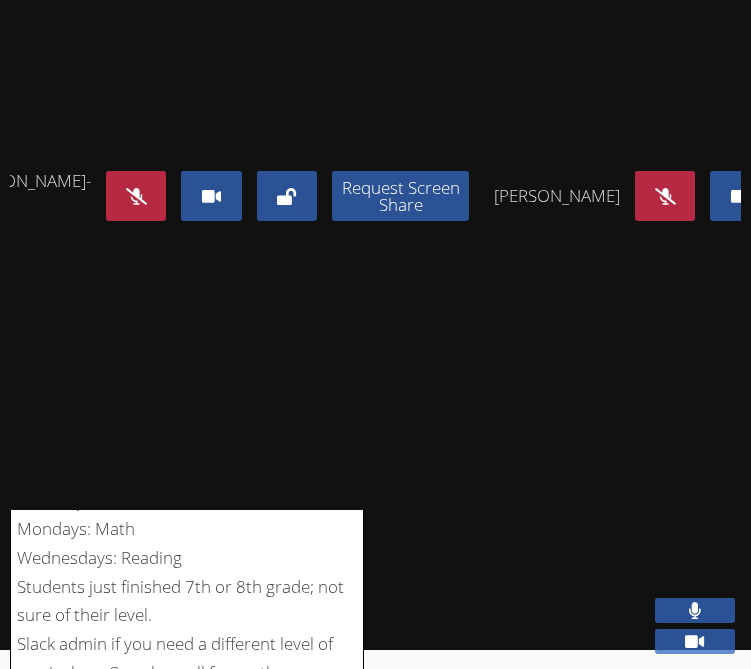 click 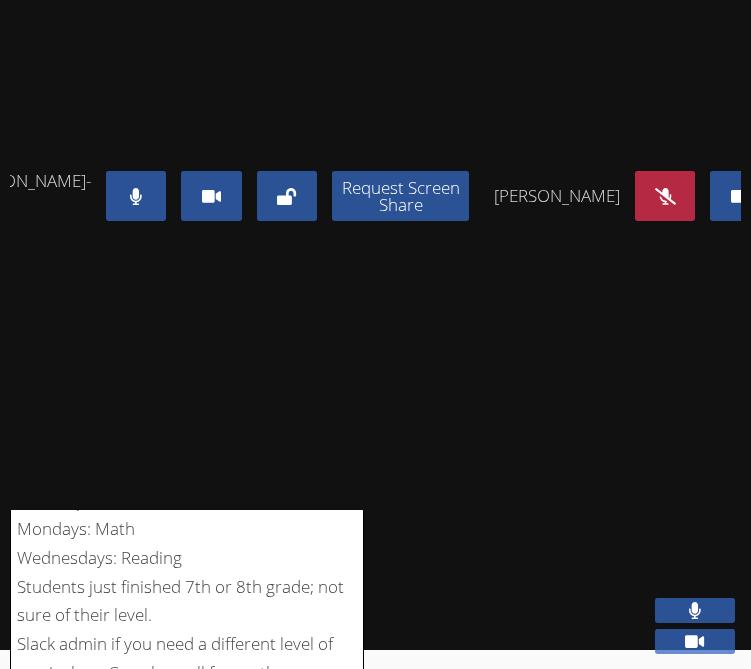click at bounding box center [136, 196] 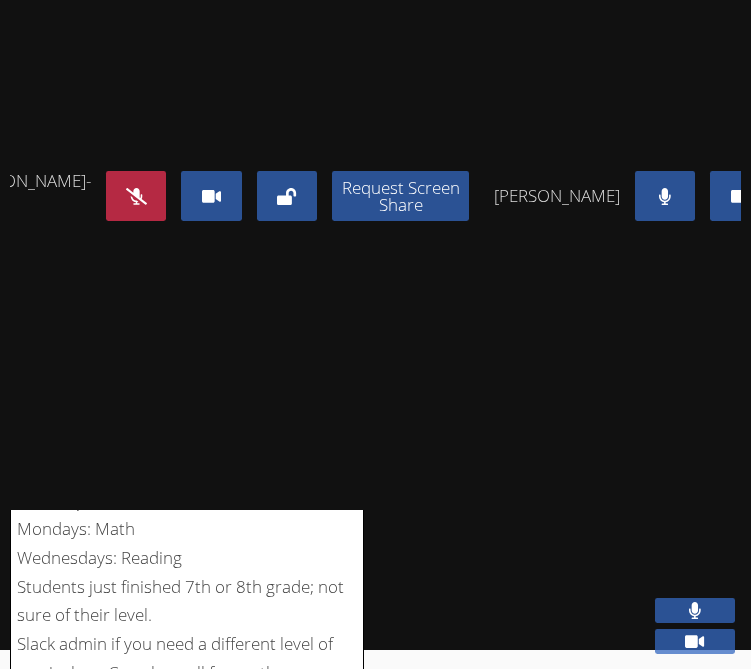 scroll, scrollTop: 0, scrollLeft: 0, axis: both 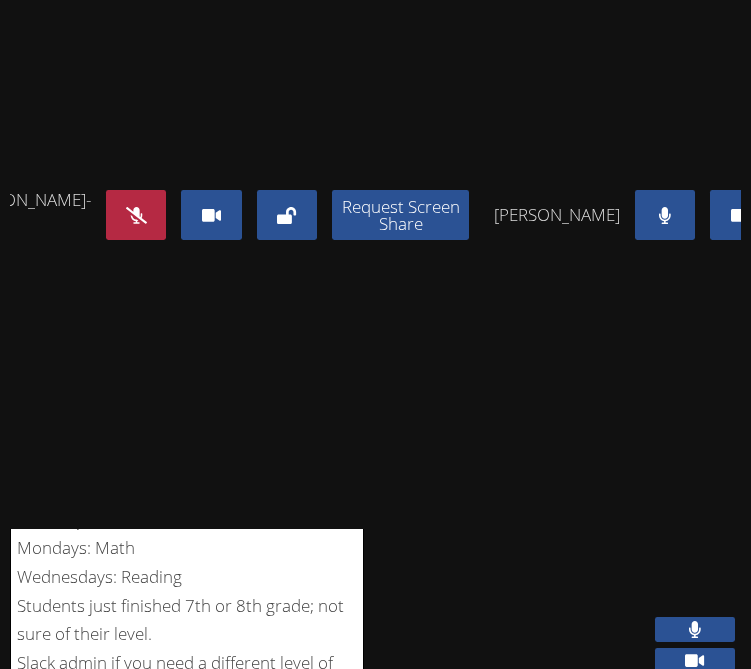 click at bounding box center [665, 215] 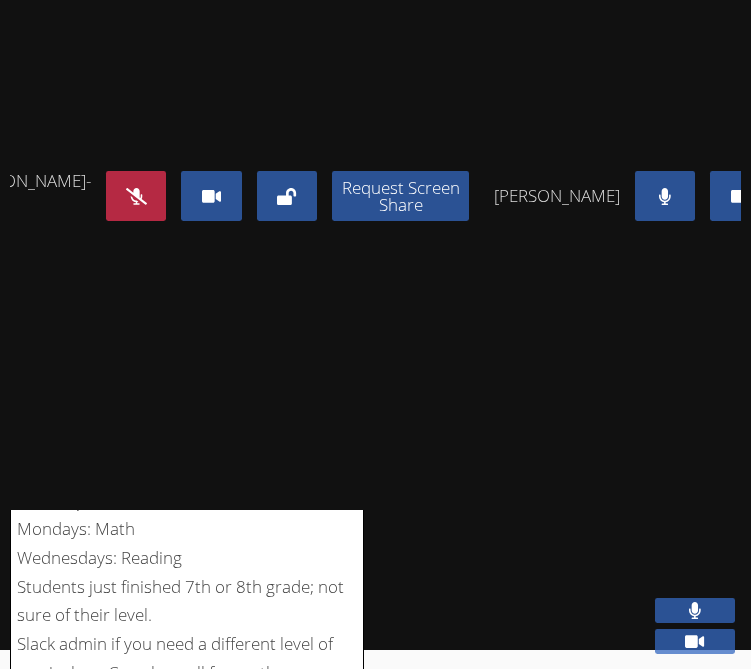click at bounding box center (665, 196) 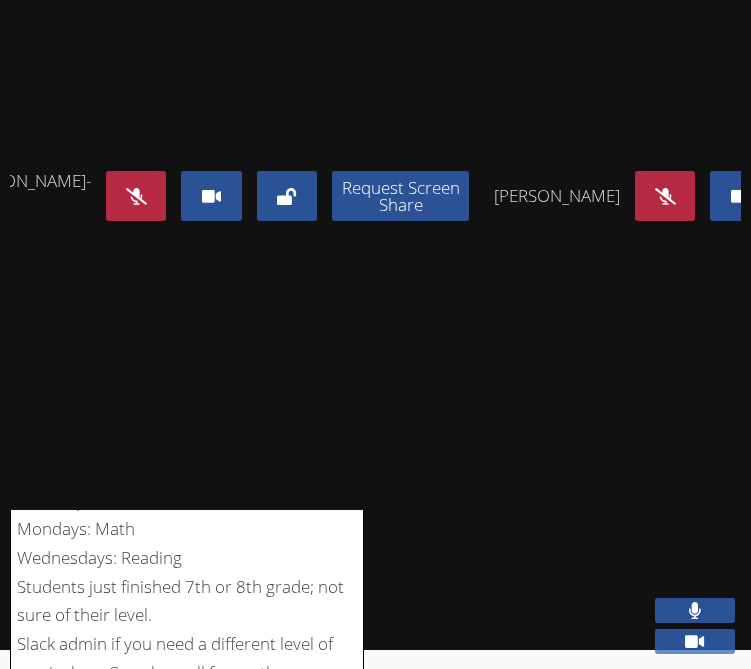 click 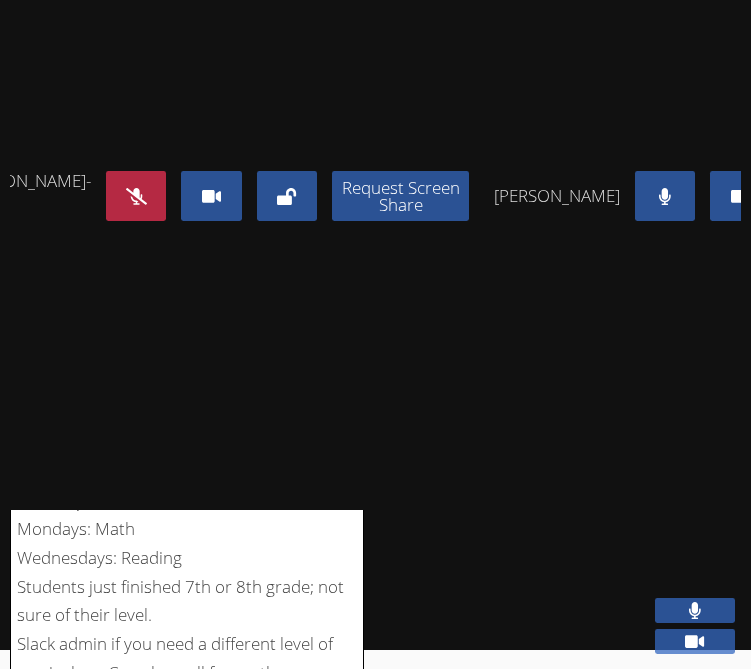 click at bounding box center (665, 196) 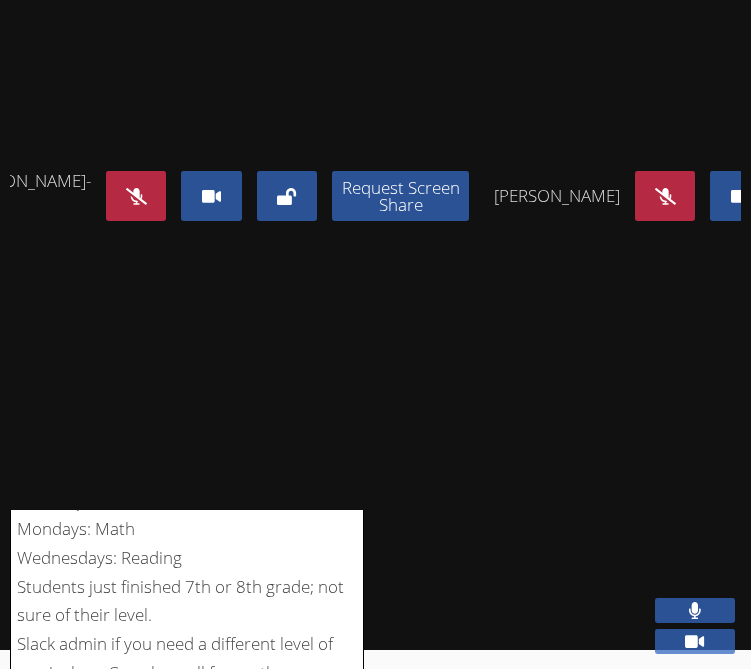 click on "Kolt Sanborn-Newo Request Screen Share Lauren Cruz-Beppu Request Screen Share" at bounding box center (375, 250) 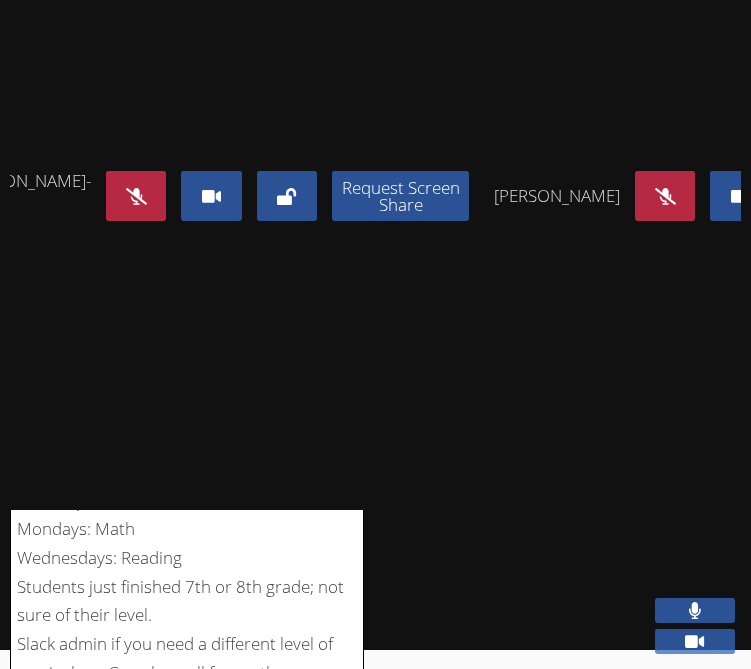 click 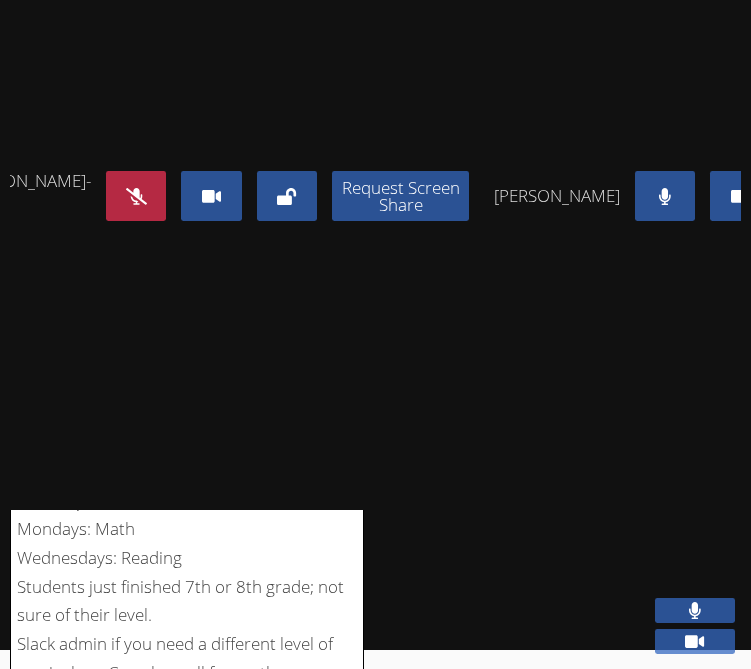 click at bounding box center (665, 196) 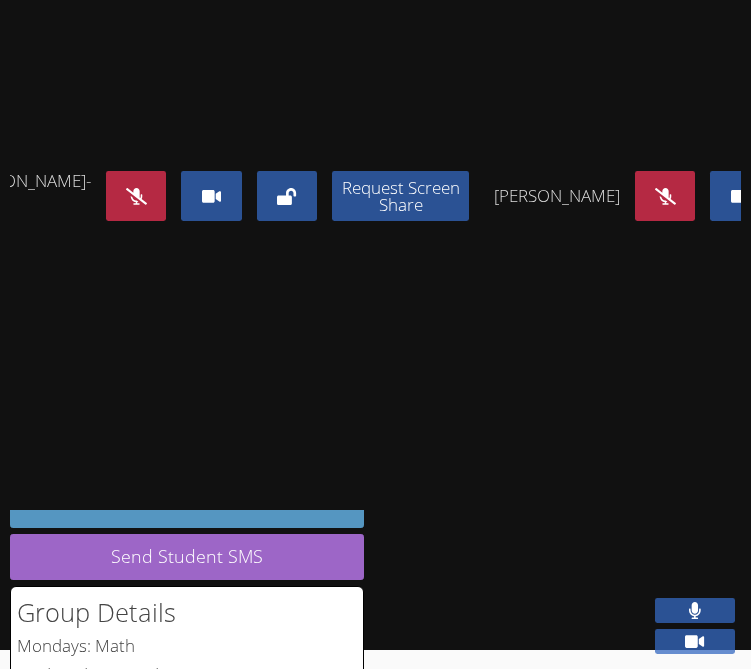 scroll, scrollTop: 57, scrollLeft: 0, axis: vertical 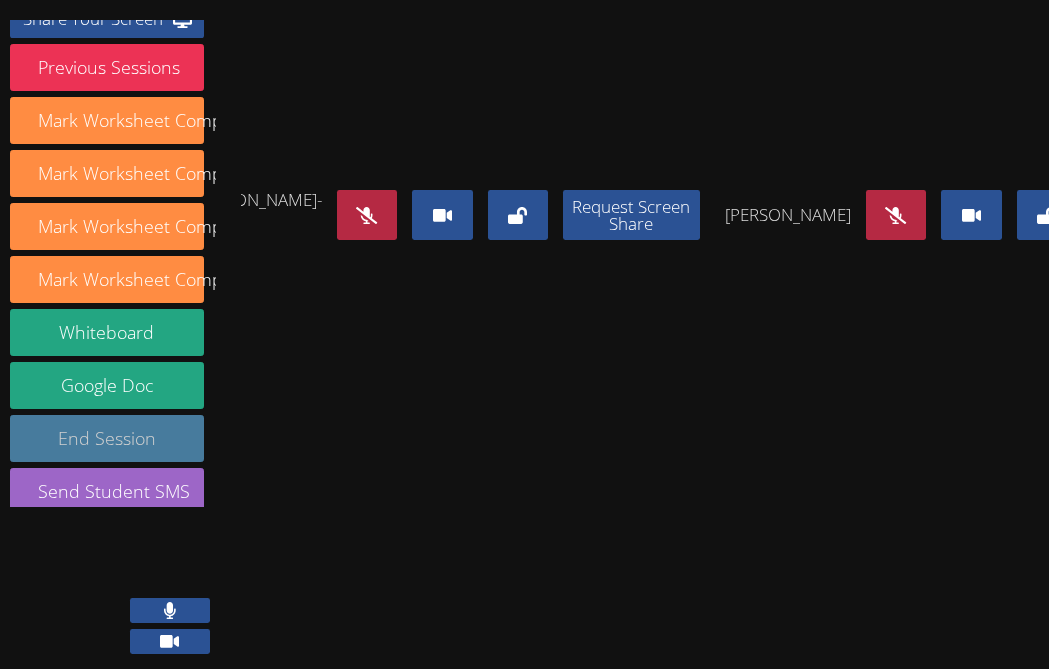 click on "End Session" at bounding box center [107, 438] 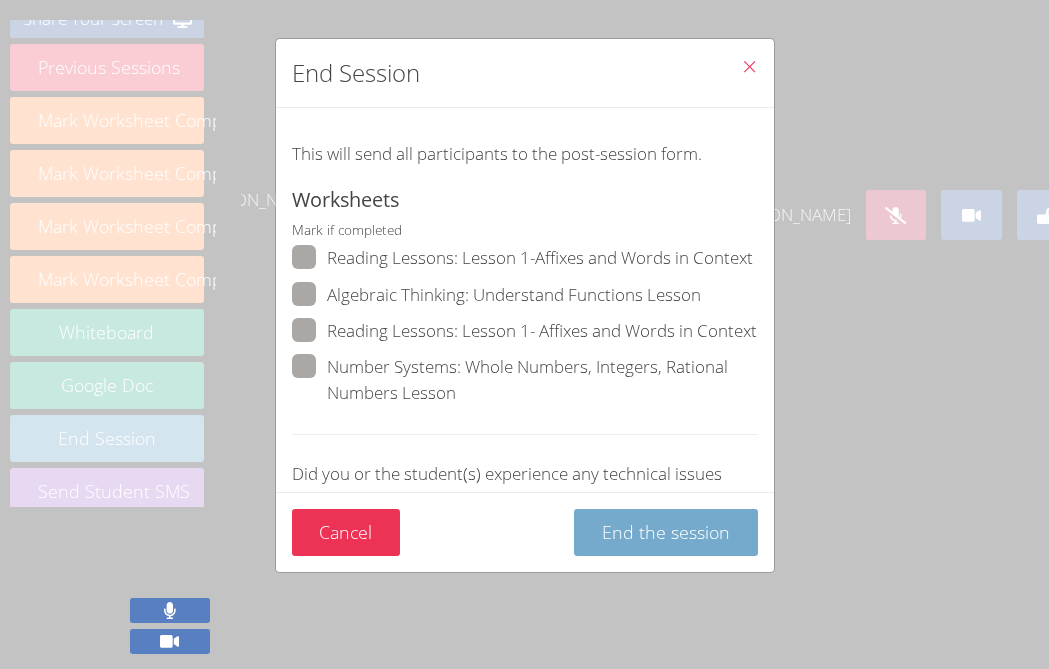 click on "End the session" at bounding box center [666, 532] 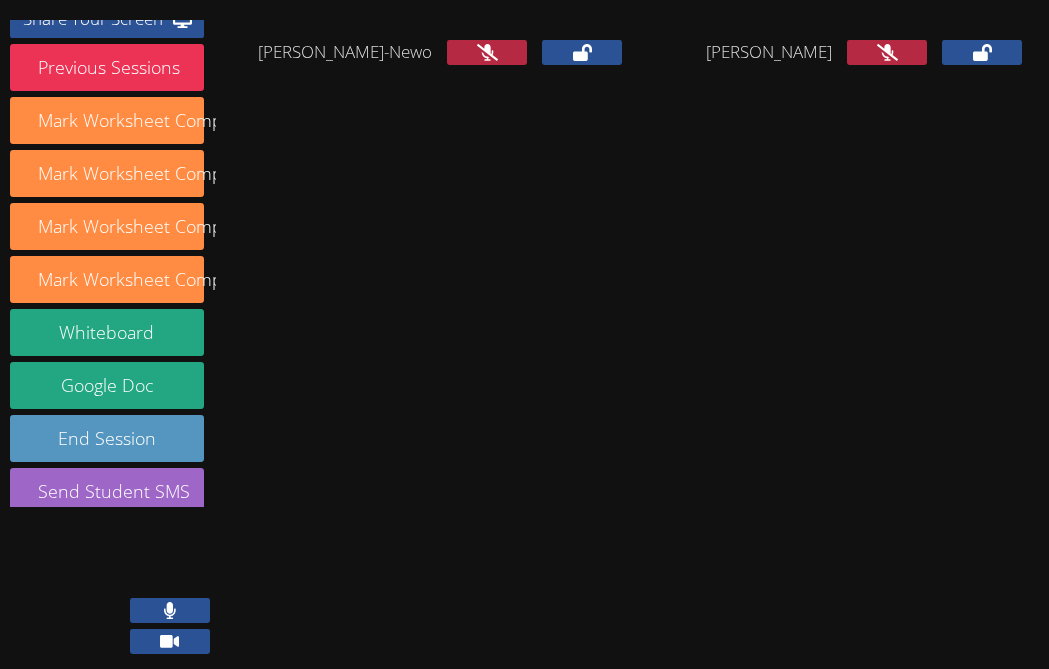 scroll, scrollTop: 0, scrollLeft: 0, axis: both 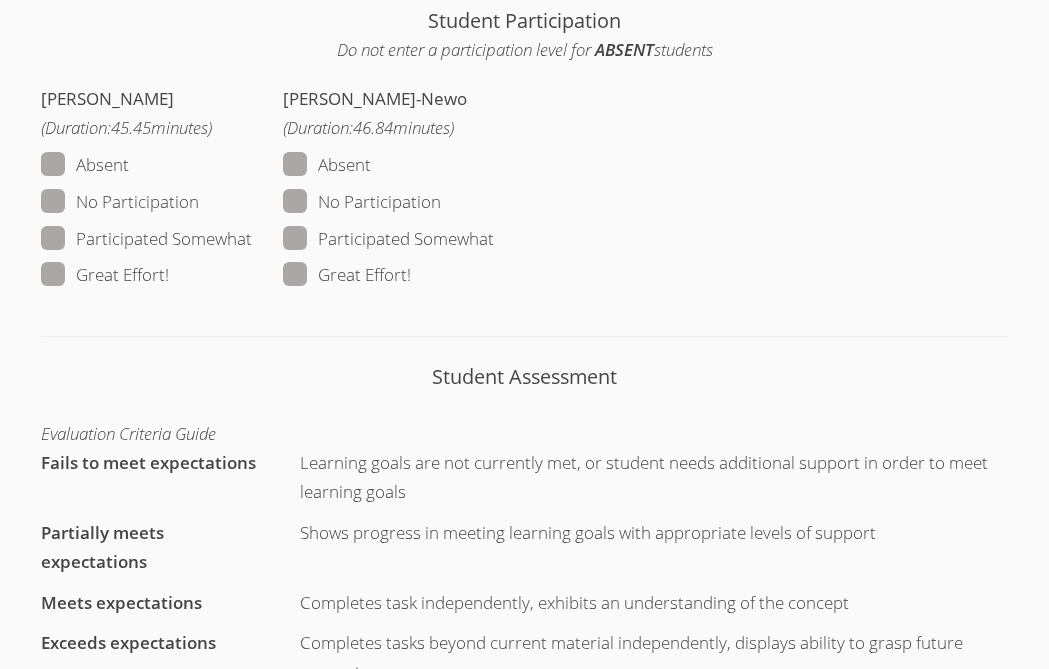 click on "Absent No Participation Participated Somewhat Great Effort!" at bounding box center [162, 221] 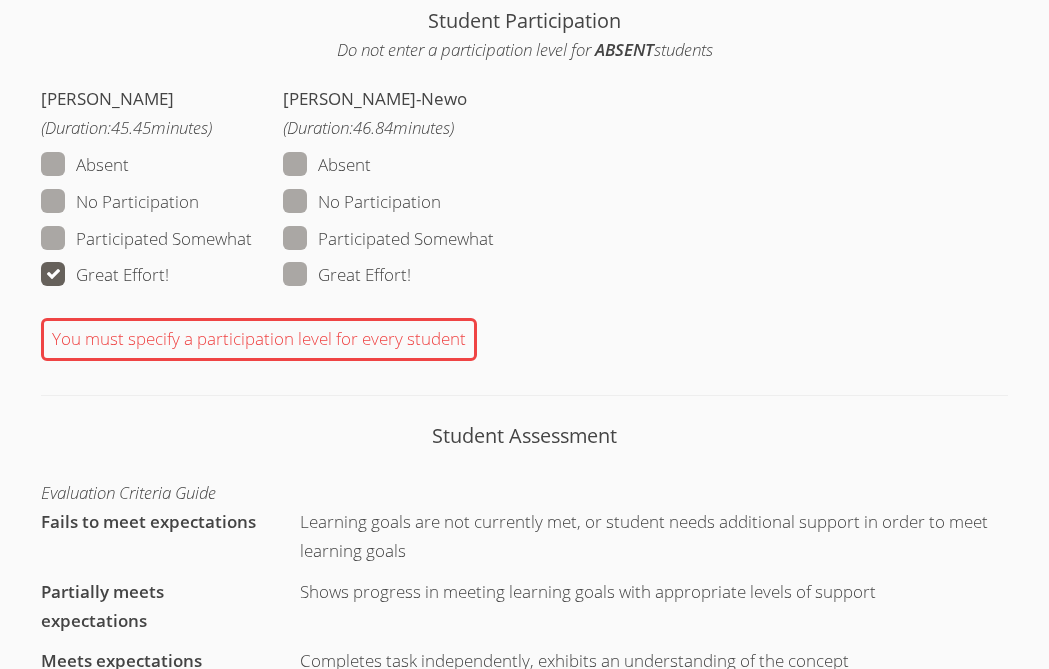 click on "Great Effort!" at bounding box center (162, 275) 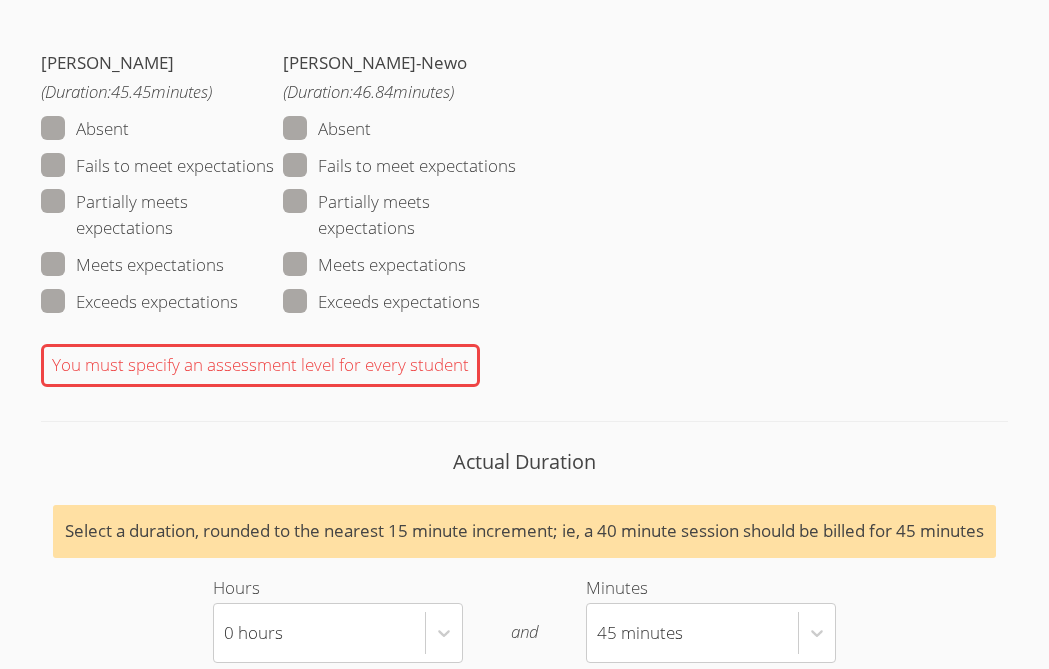 scroll, scrollTop: 1818, scrollLeft: 0, axis: vertical 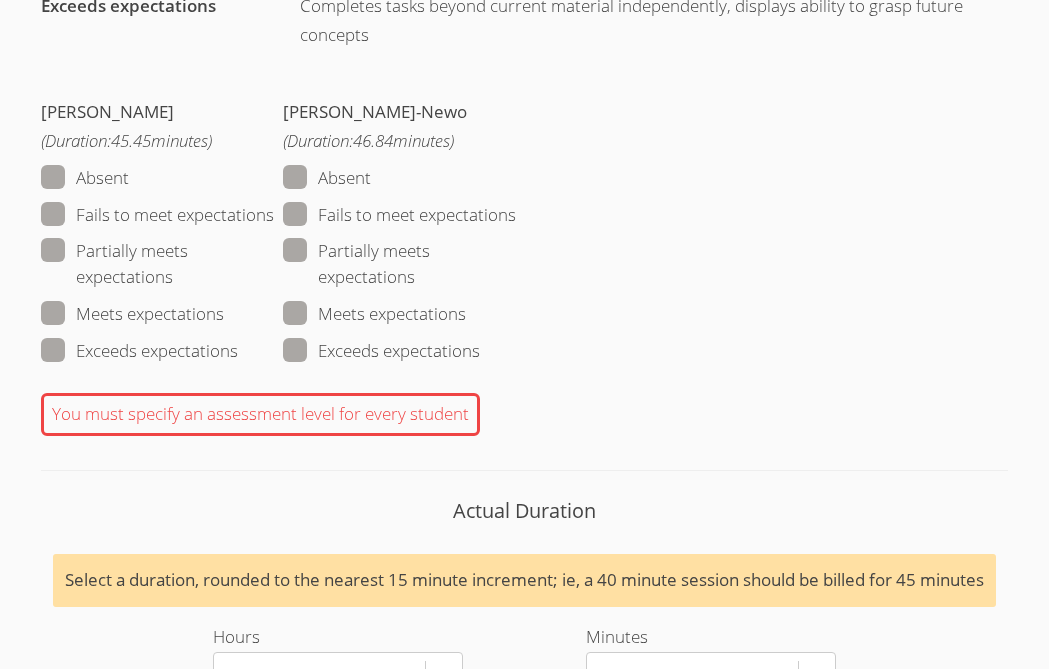 click on "Partially meets expectations" at bounding box center [162, 264] 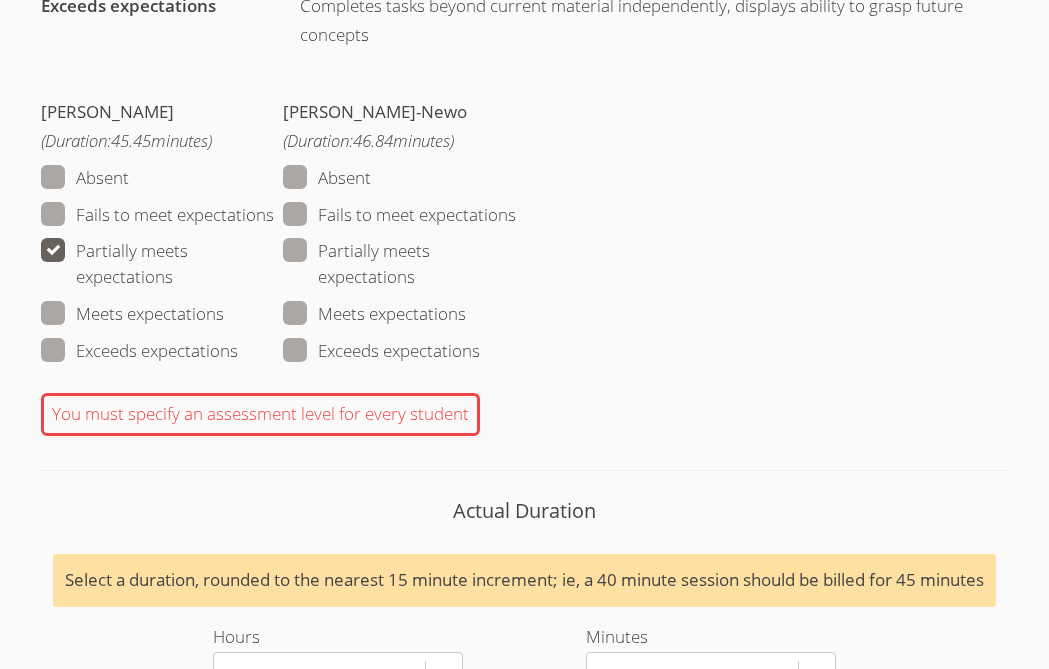 click on "Partially meets expectations" at bounding box center (404, 264) 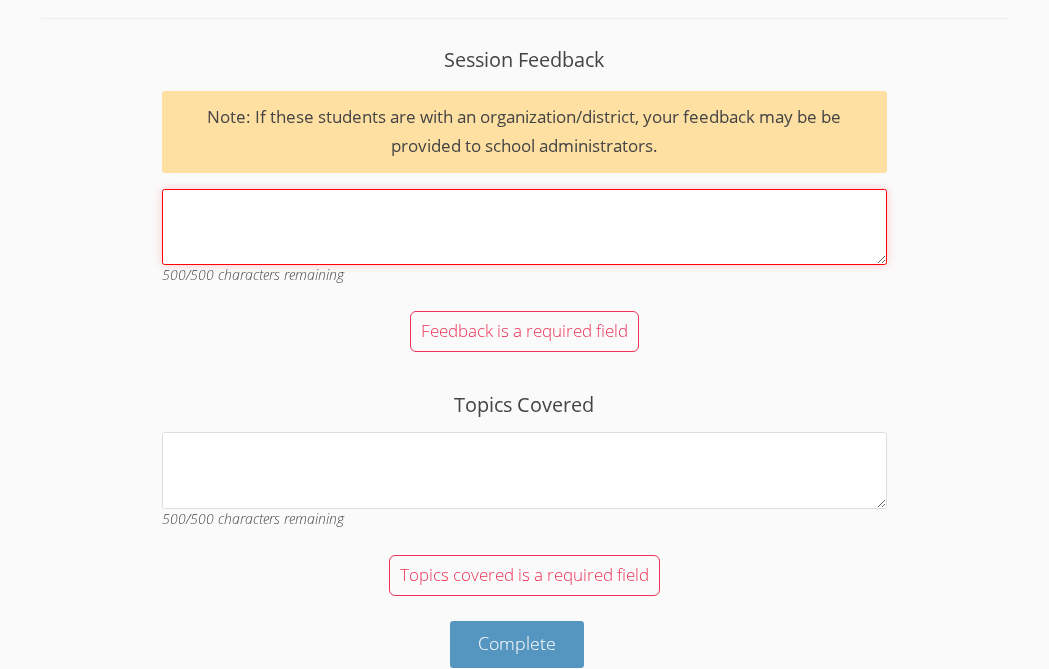 click on "Session Feedback Note: If these students are with an organization/district, your feedback may be be provided to school administrators. 500 /500 characters remaining" at bounding box center [524, 227] 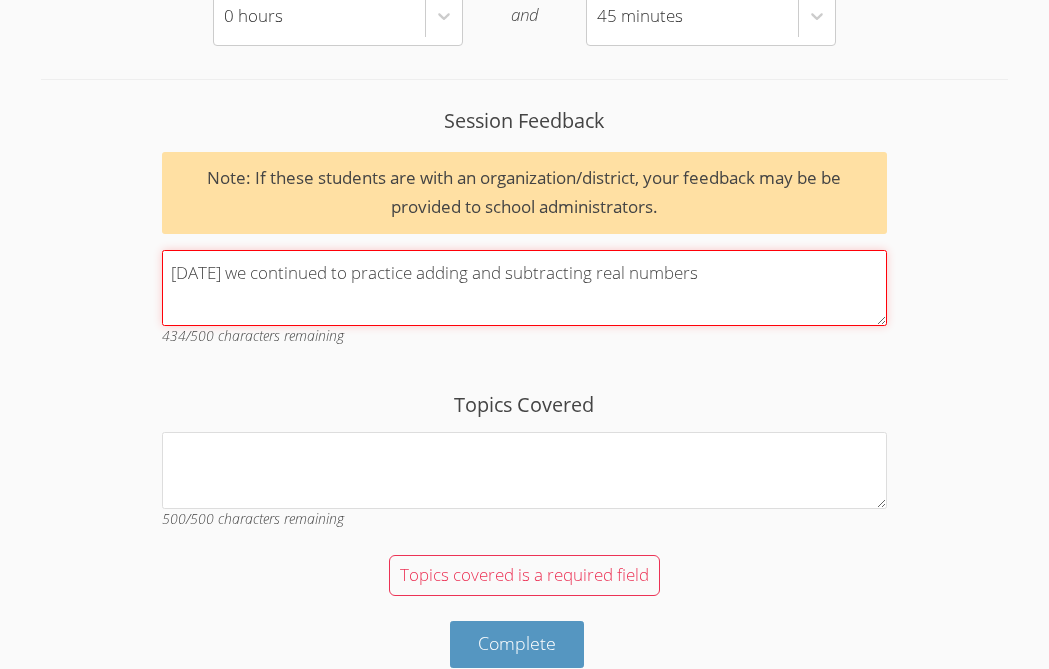 drag, startPoint x: 601, startPoint y: 246, endPoint x: 785, endPoint y: 246, distance: 184 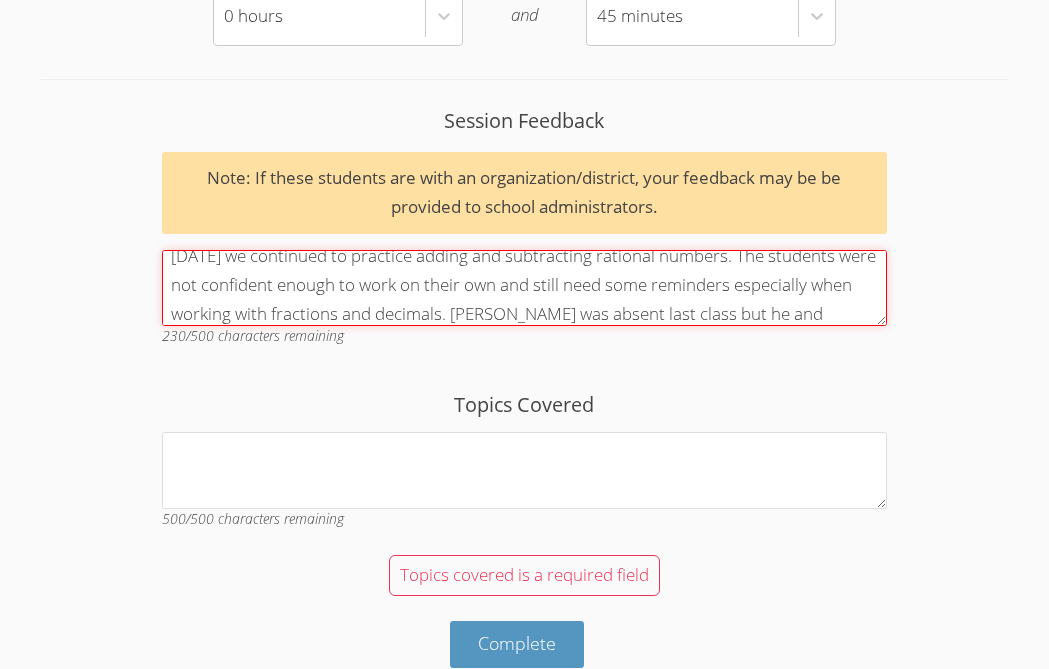scroll, scrollTop: 46, scrollLeft: 0, axis: vertical 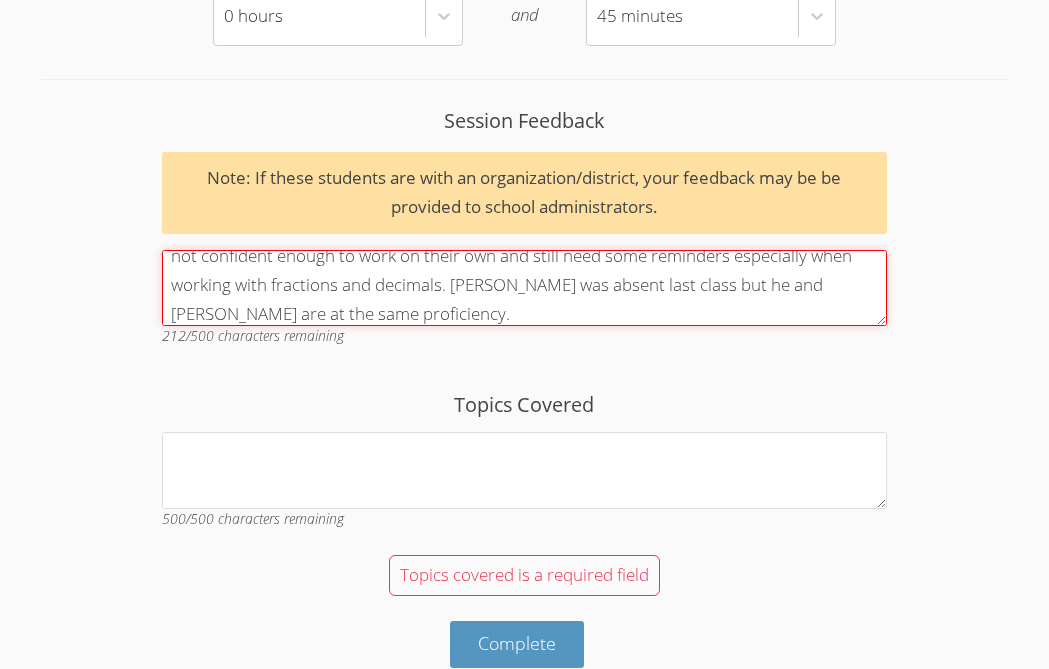 drag, startPoint x: 774, startPoint y: 282, endPoint x: 458, endPoint y: 260, distance: 316.7649 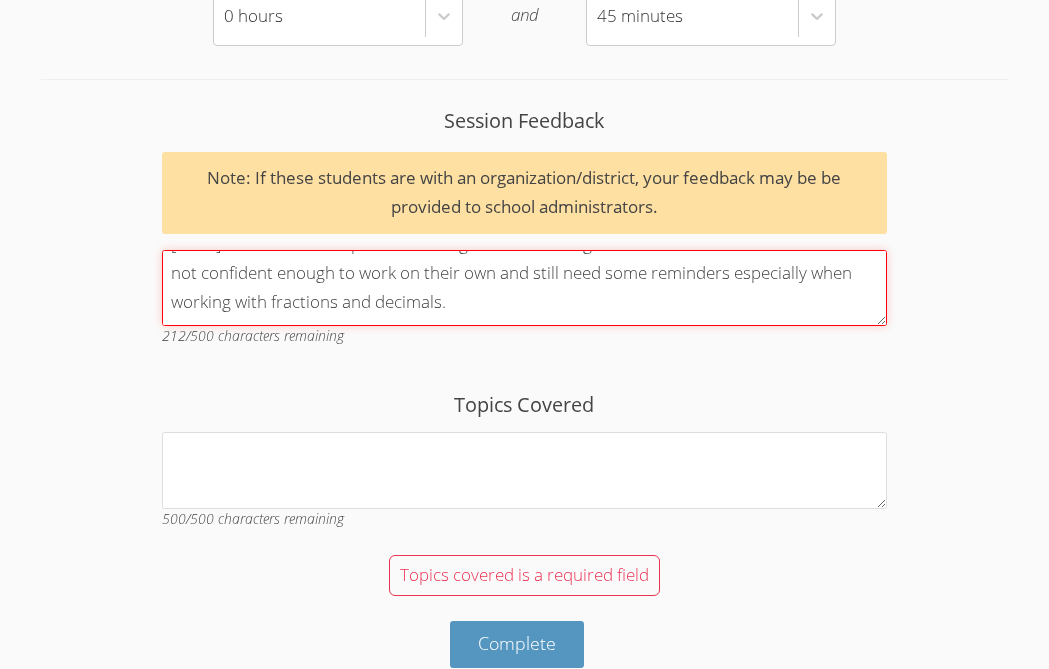 scroll, scrollTop: 28, scrollLeft: 0, axis: vertical 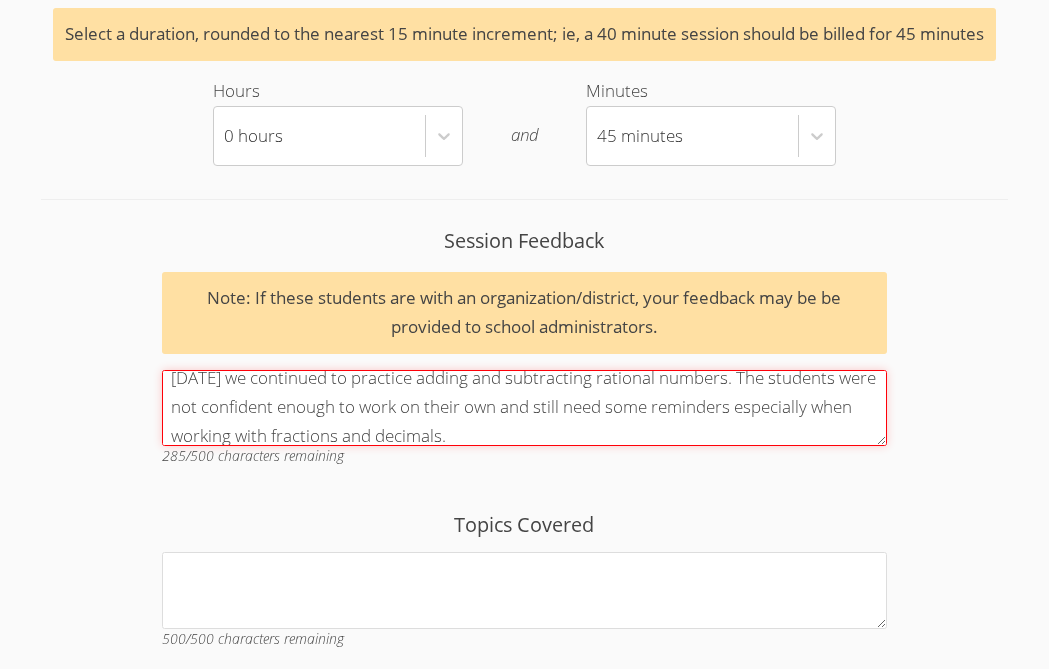 drag, startPoint x: 417, startPoint y: 352, endPoint x: 727, endPoint y: 360, distance: 310.1032 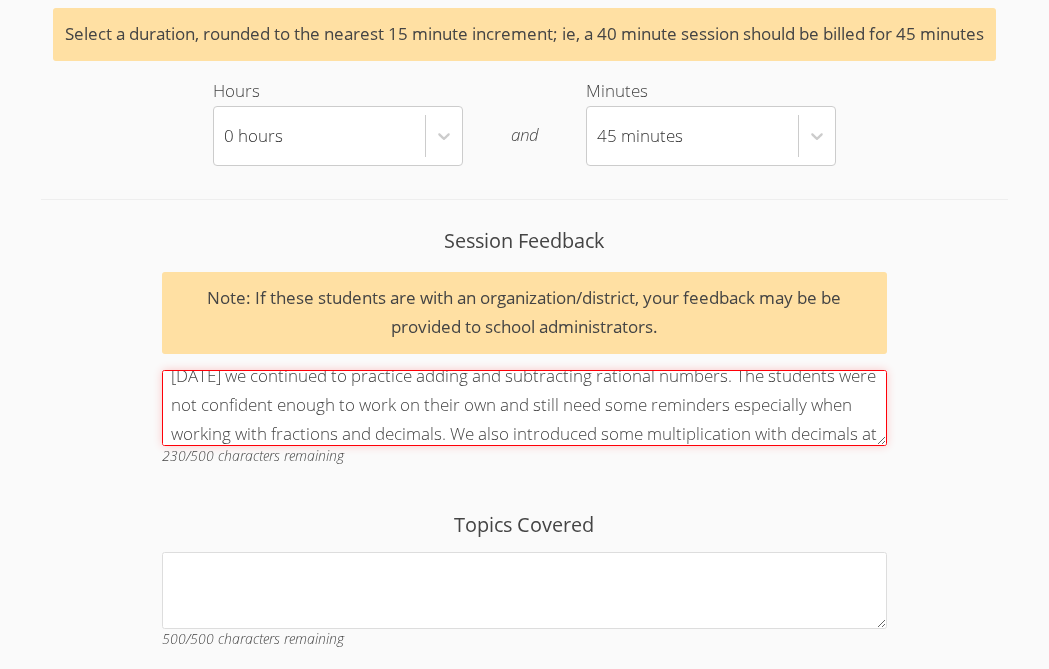 scroll, scrollTop: 46, scrollLeft: 0, axis: vertical 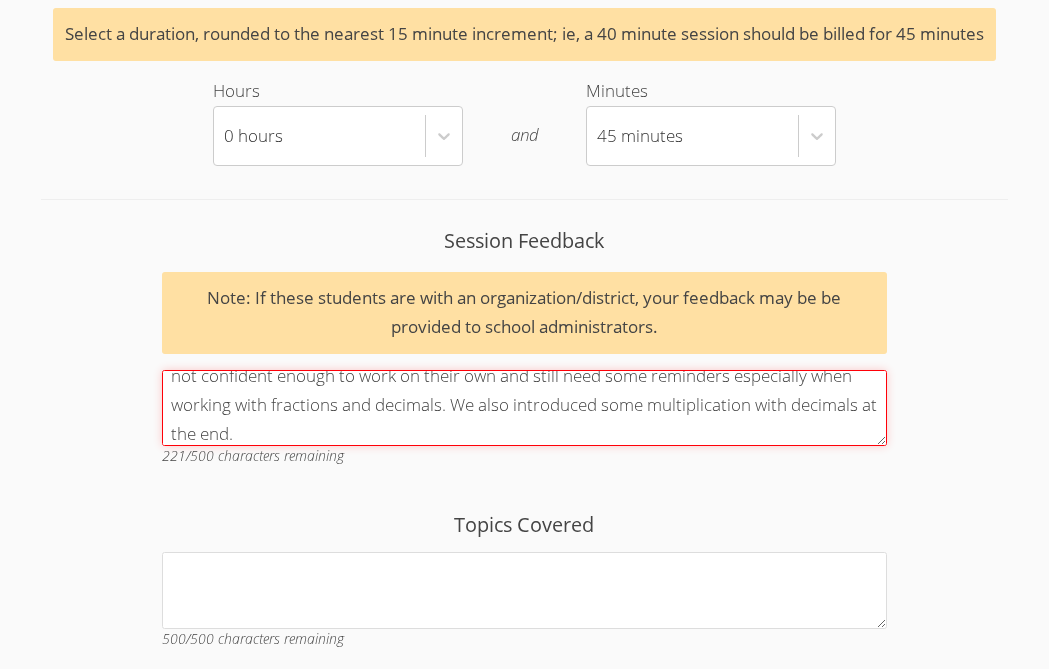 type on "[DATE] we continued to practice adding and subtracting rational numbers. The students were not confident enough to work on their own and still need some reminders especially when working with fractions and decimals. We also introduced some multiplication with decimals at the end." 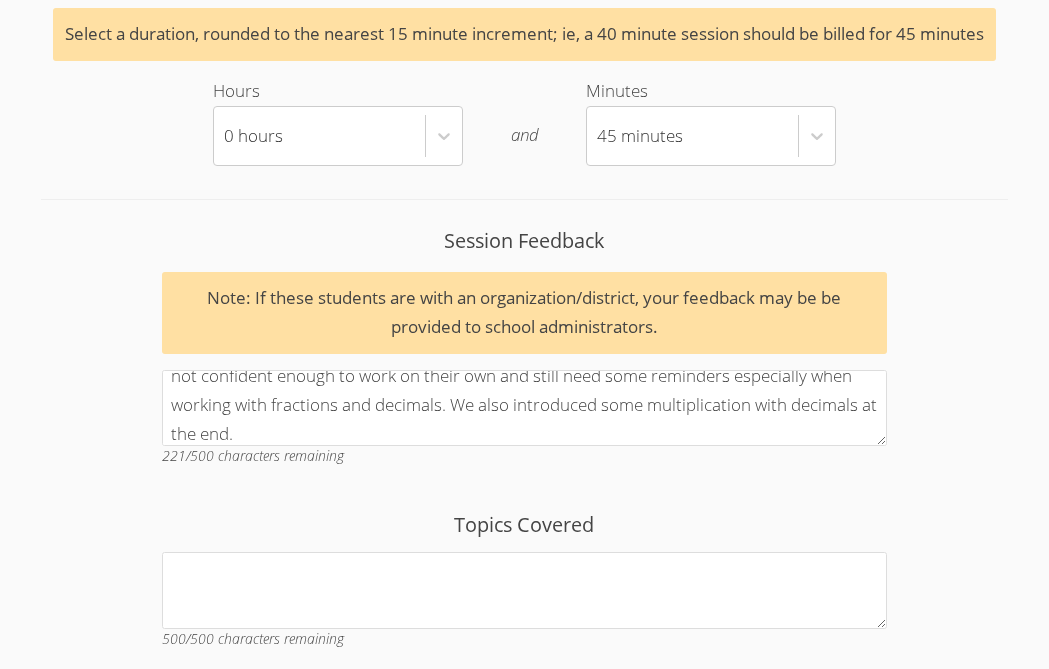 click on "Topics Covered" at bounding box center (524, 525) 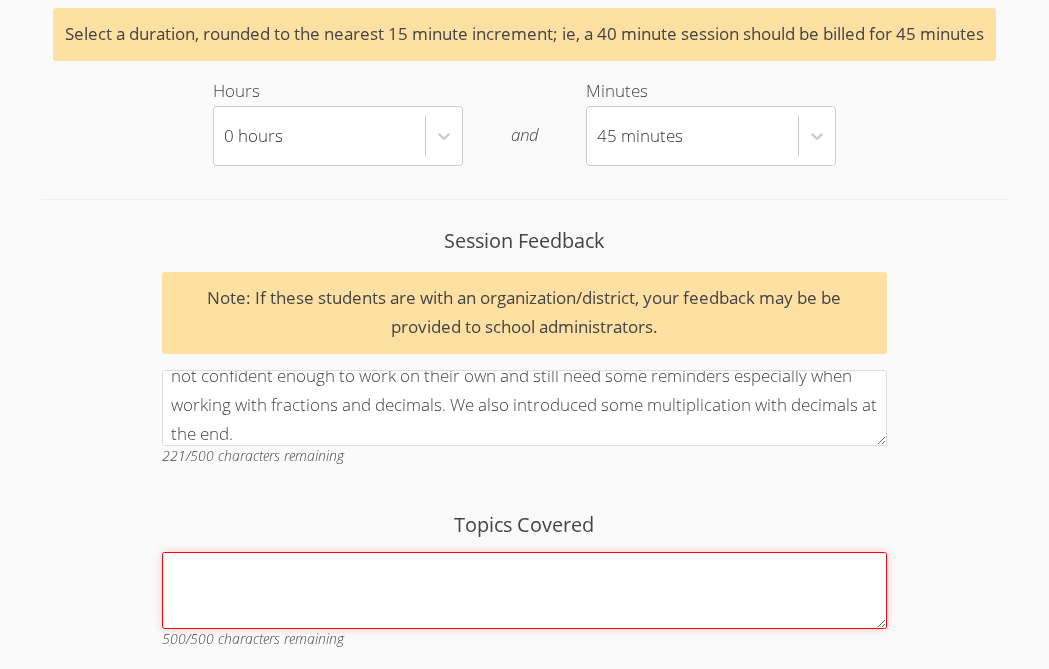 click on "Topics Covered" at bounding box center [524, 590] 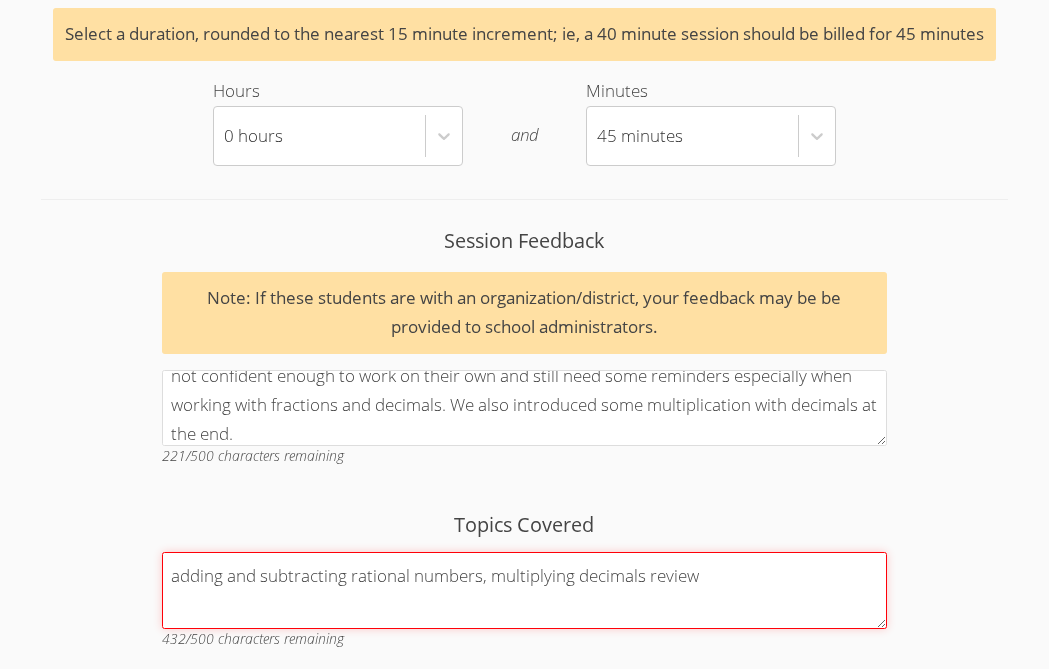 click on "adding and subtracting rational numbers, multiplying decimals review" at bounding box center (524, 590) 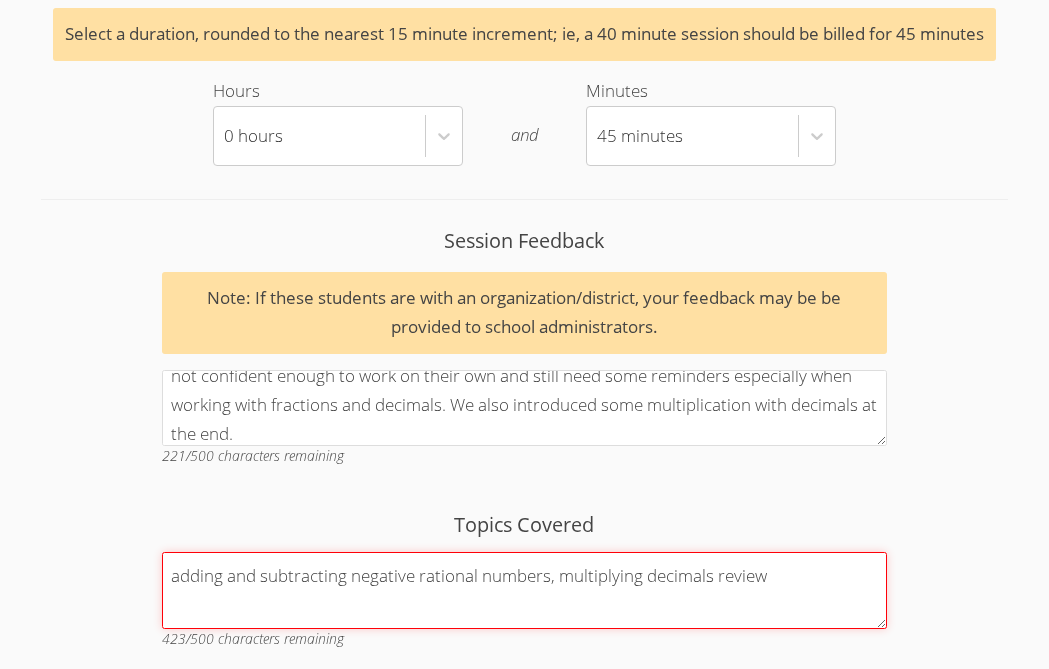 type on "adding and subtracting negative rational numbers, multiplying decimals review" 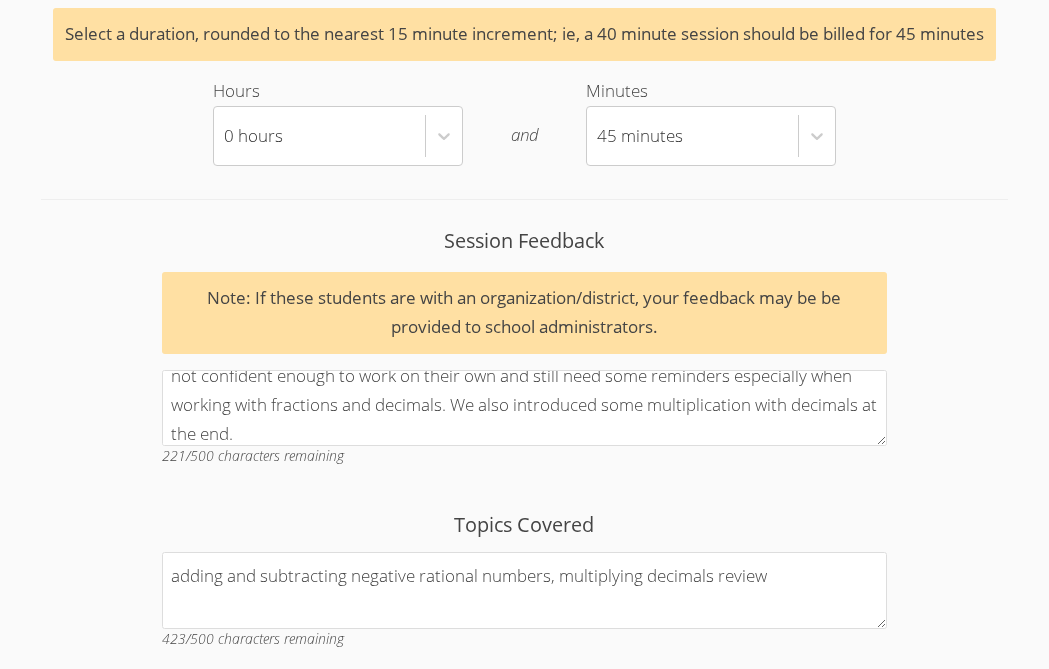 click on "Complete" at bounding box center (524, 696) 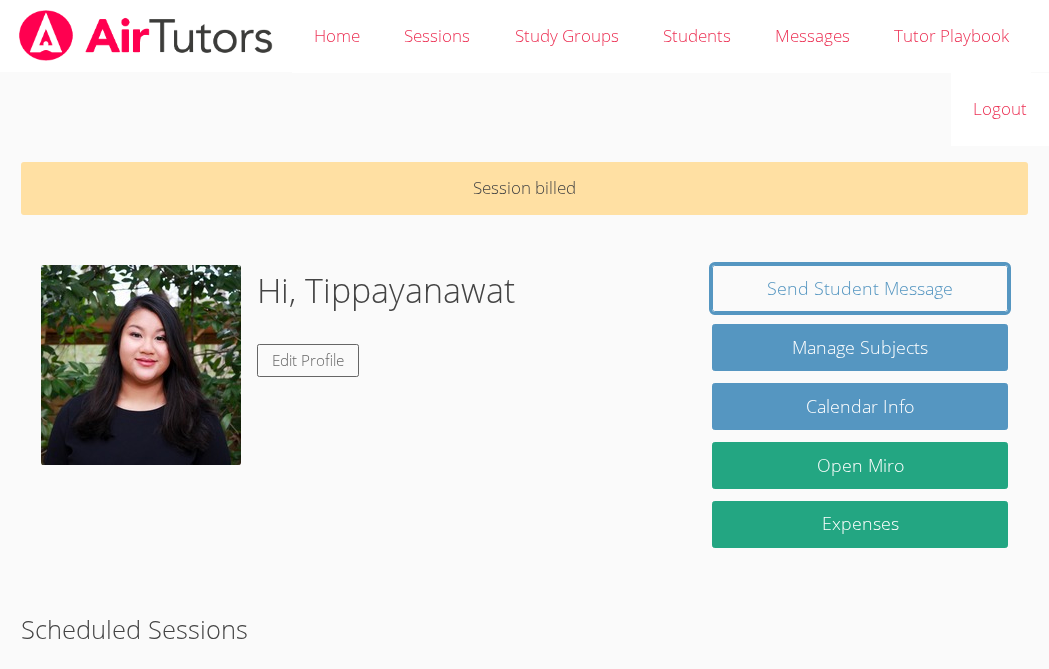 scroll, scrollTop: 0, scrollLeft: 0, axis: both 